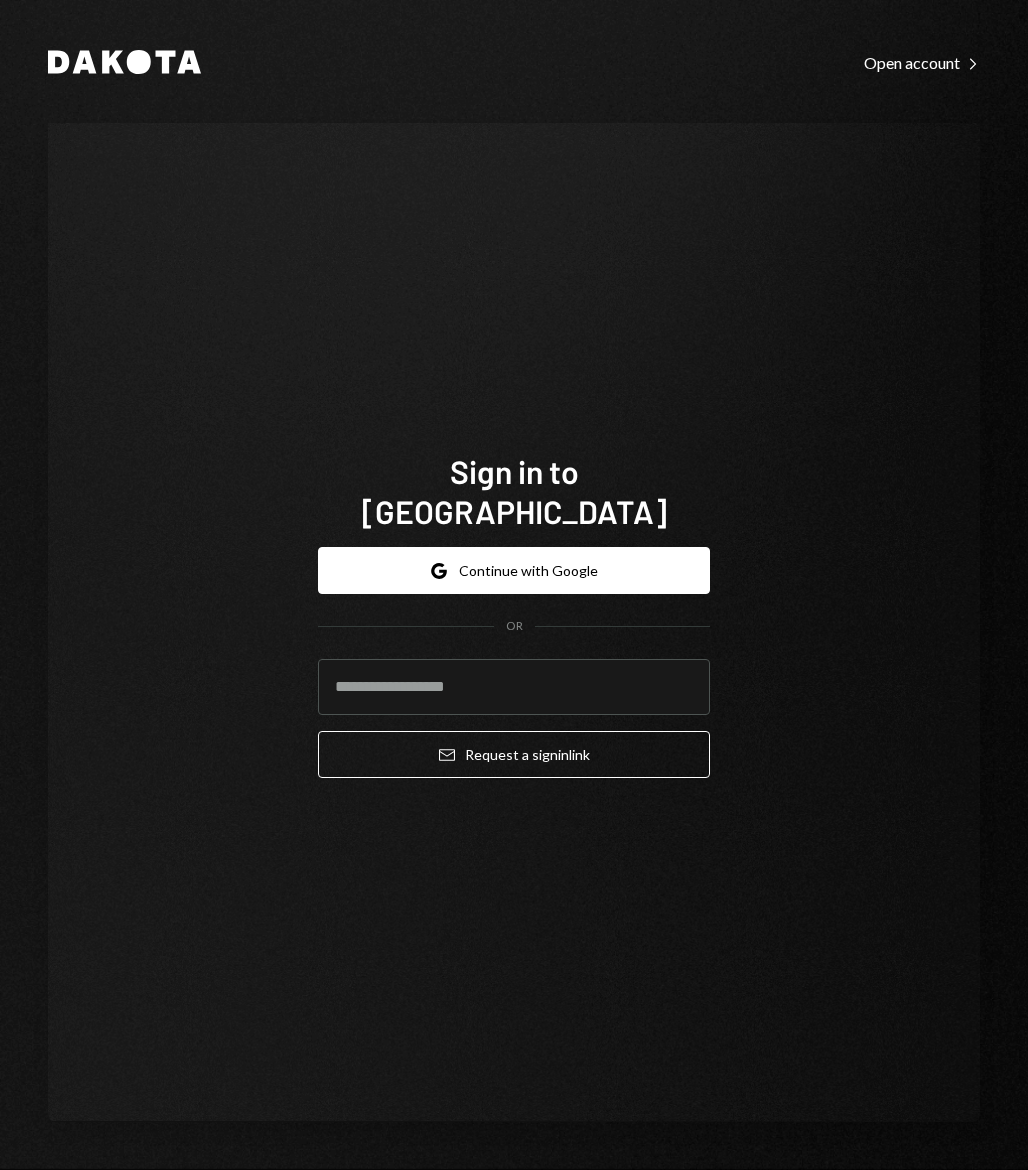 scroll, scrollTop: 0, scrollLeft: 0, axis: both 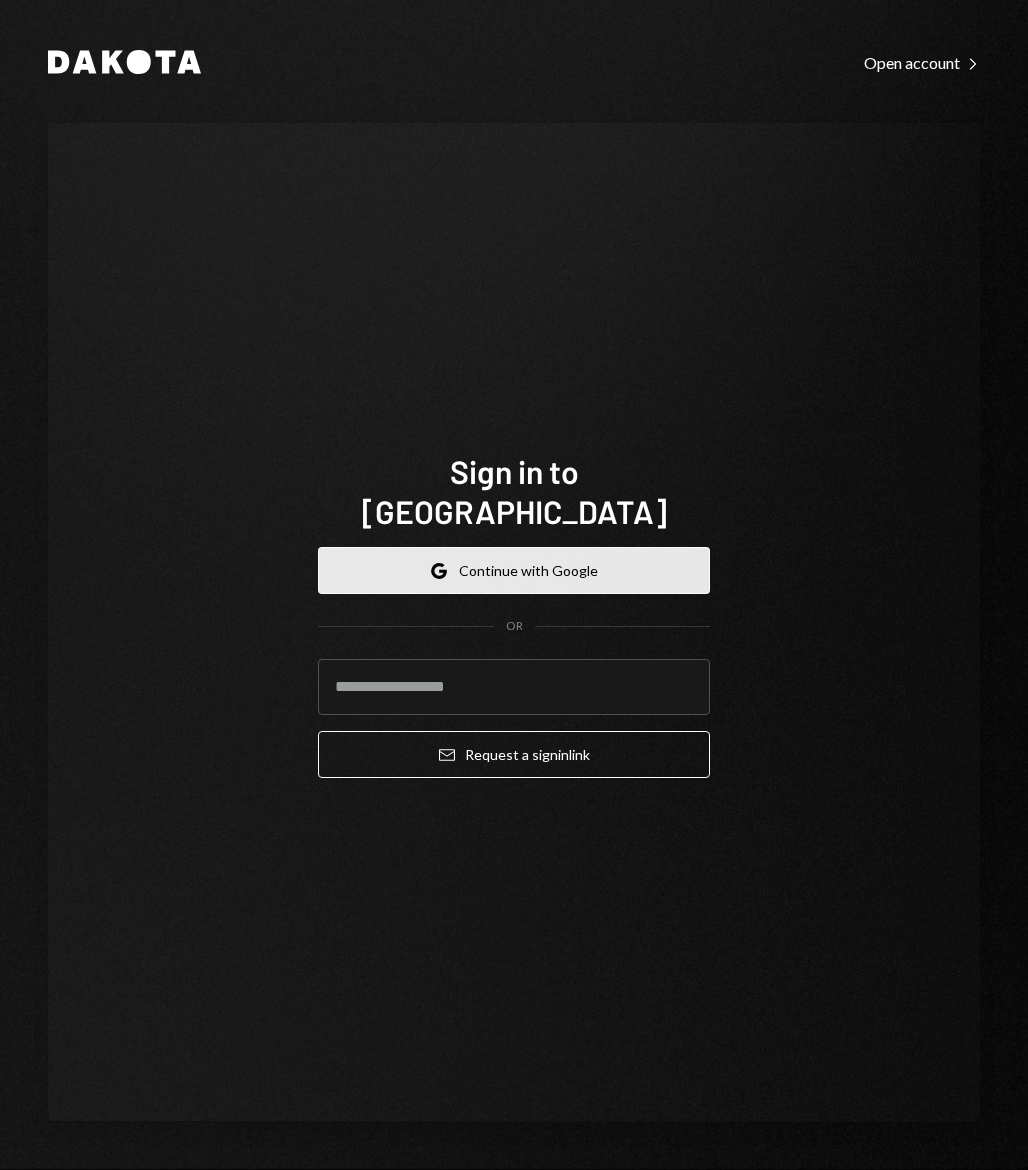click on "Google  Continue with Google" at bounding box center (514, 570) 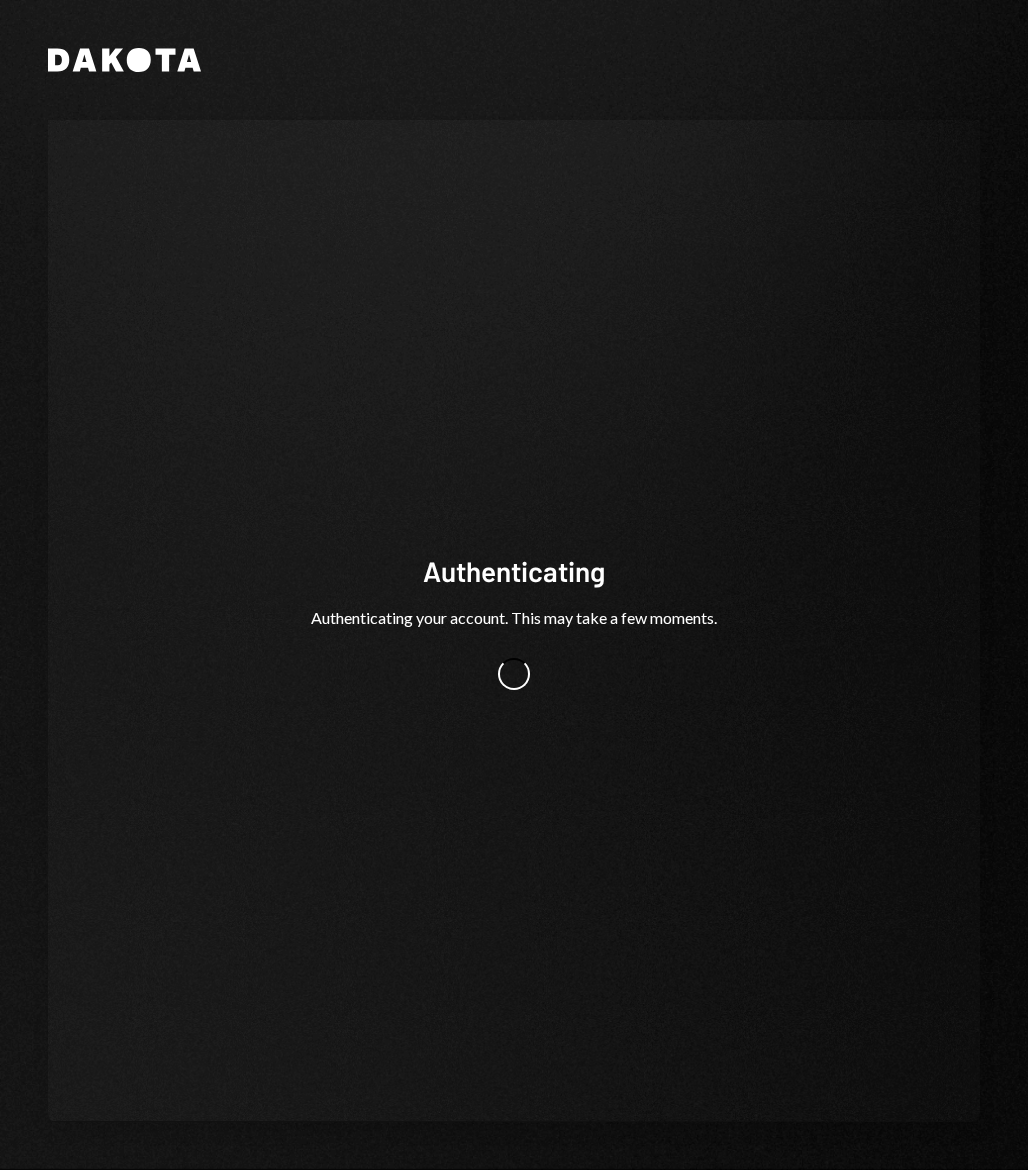 scroll, scrollTop: 0, scrollLeft: 0, axis: both 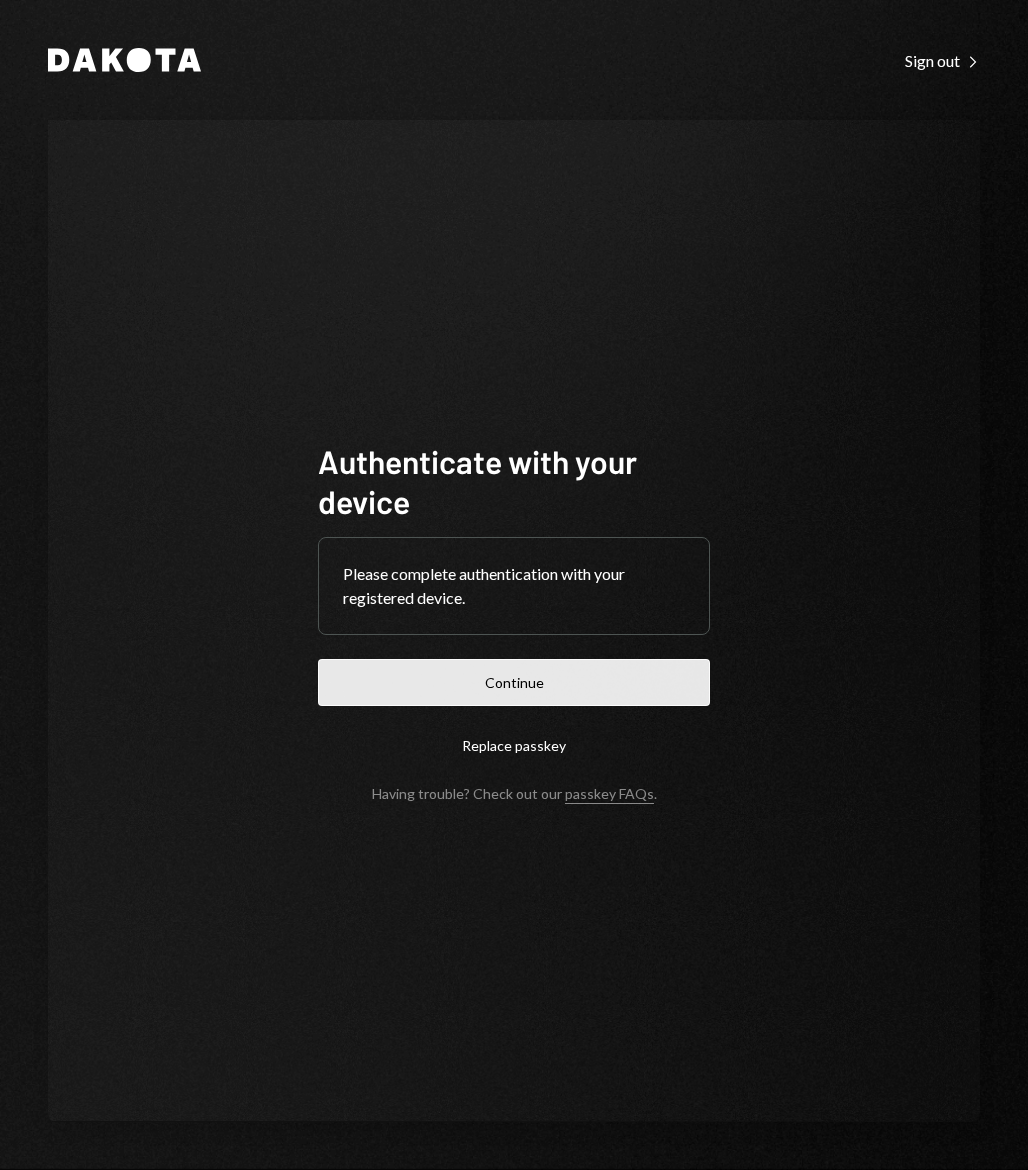 click on "Continue" at bounding box center (514, 682) 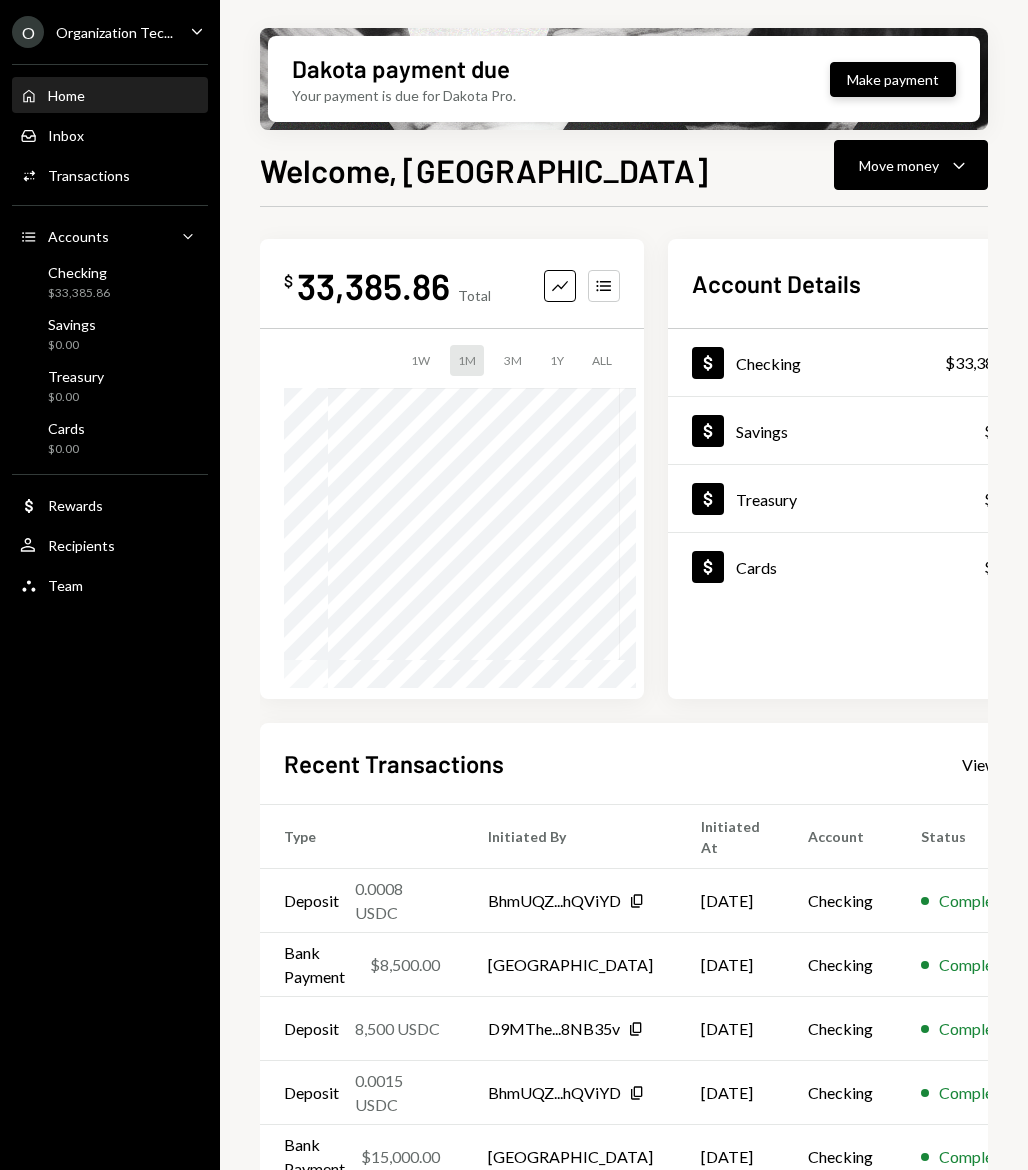 click on "Make payment" at bounding box center (893, 79) 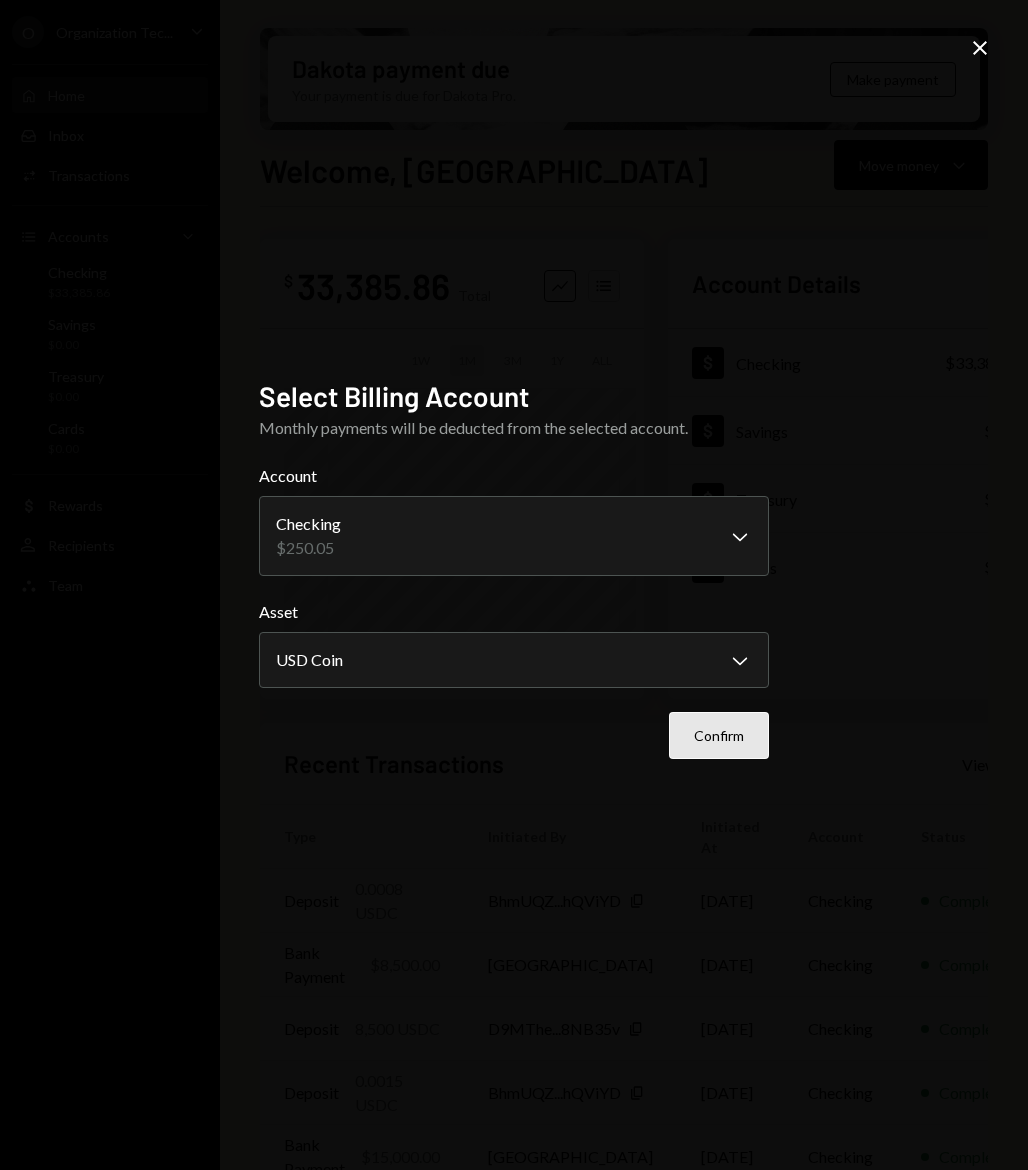 click on "Confirm" at bounding box center (719, 735) 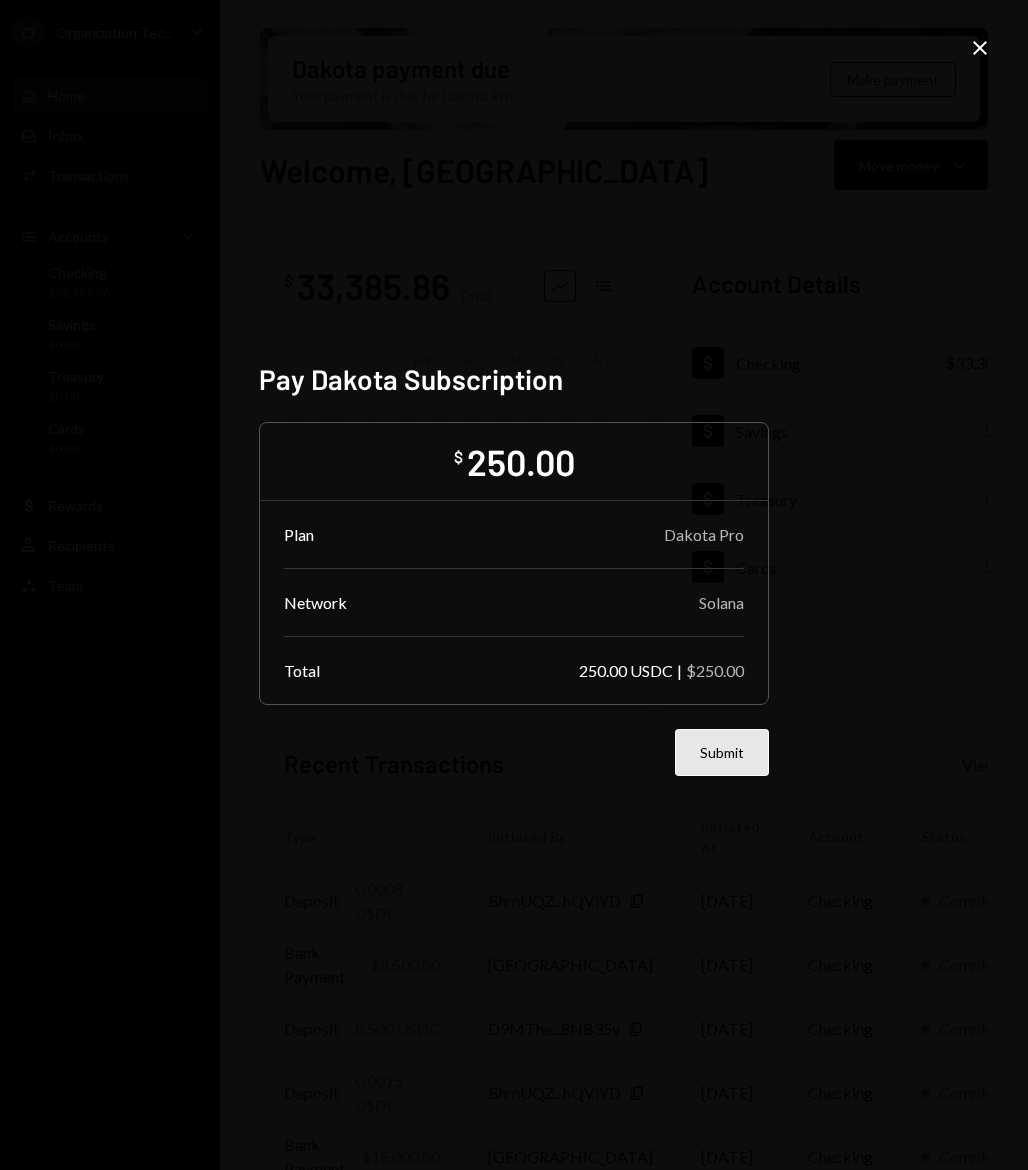 click on "Submit" at bounding box center (722, 752) 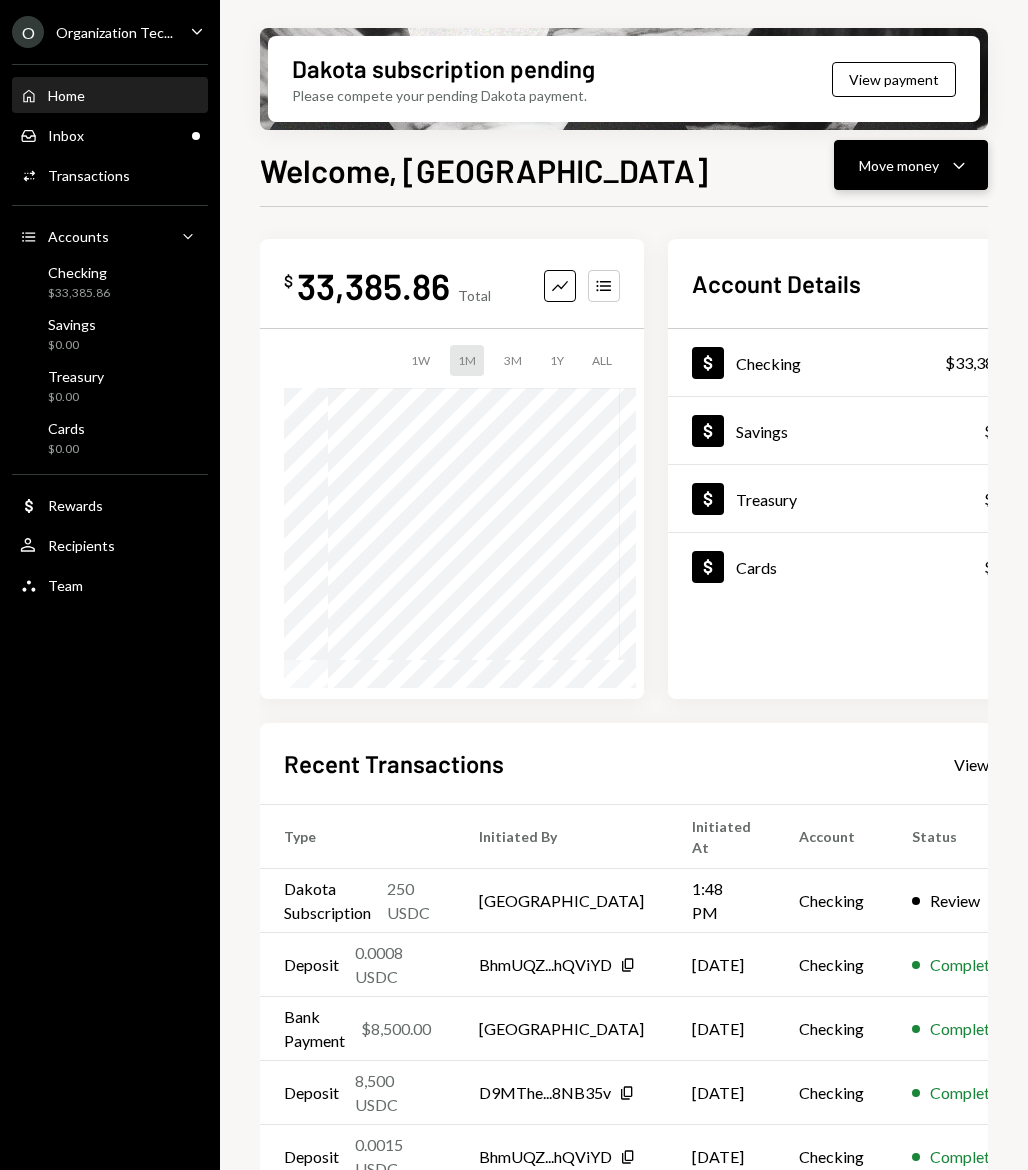 click on "Move money Caret Down" at bounding box center [911, 165] 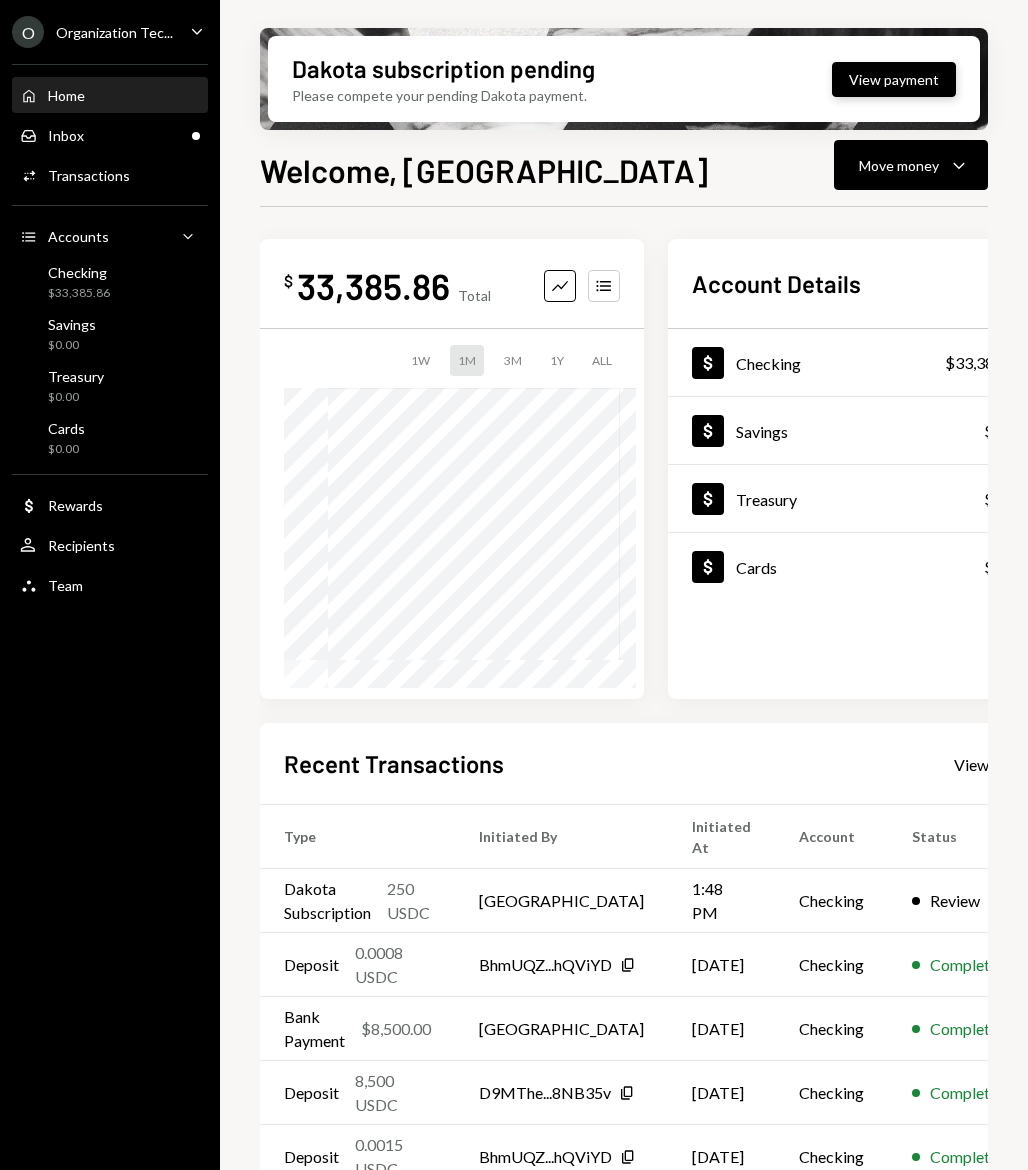 click on "View payment" at bounding box center (894, 79) 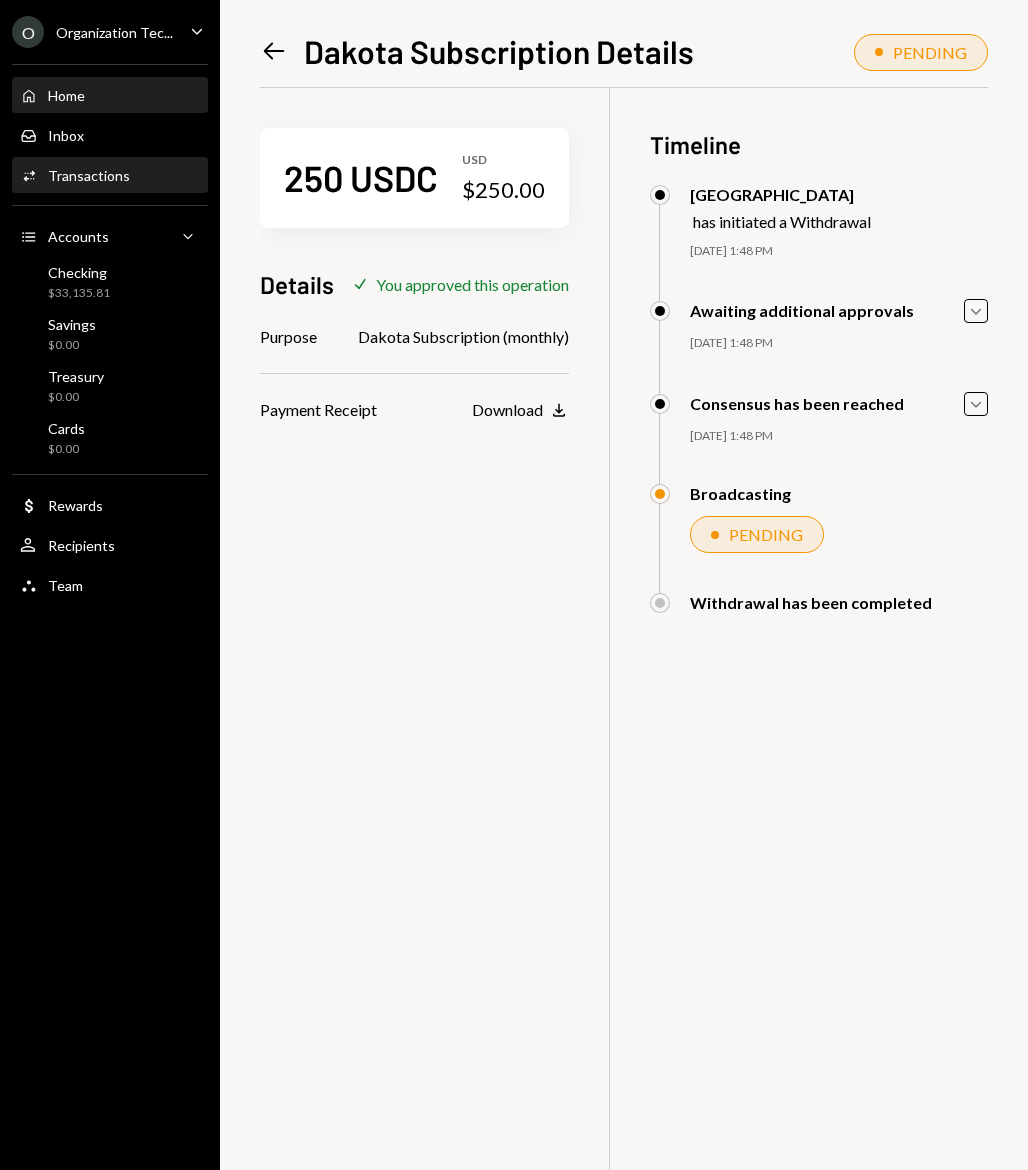 click on "Home" at bounding box center (66, 95) 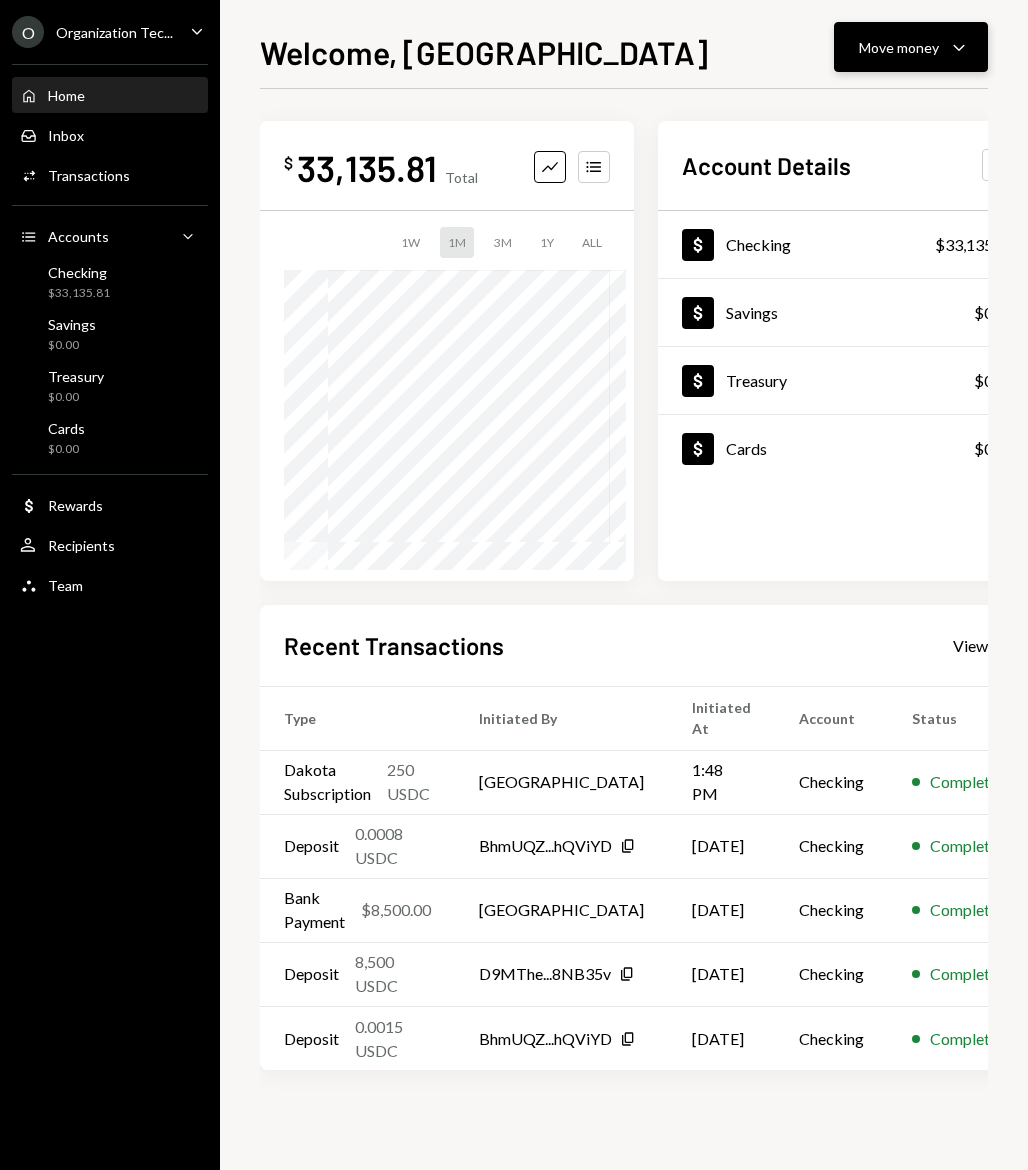 click on "Move money Caret Down" at bounding box center (911, 47) 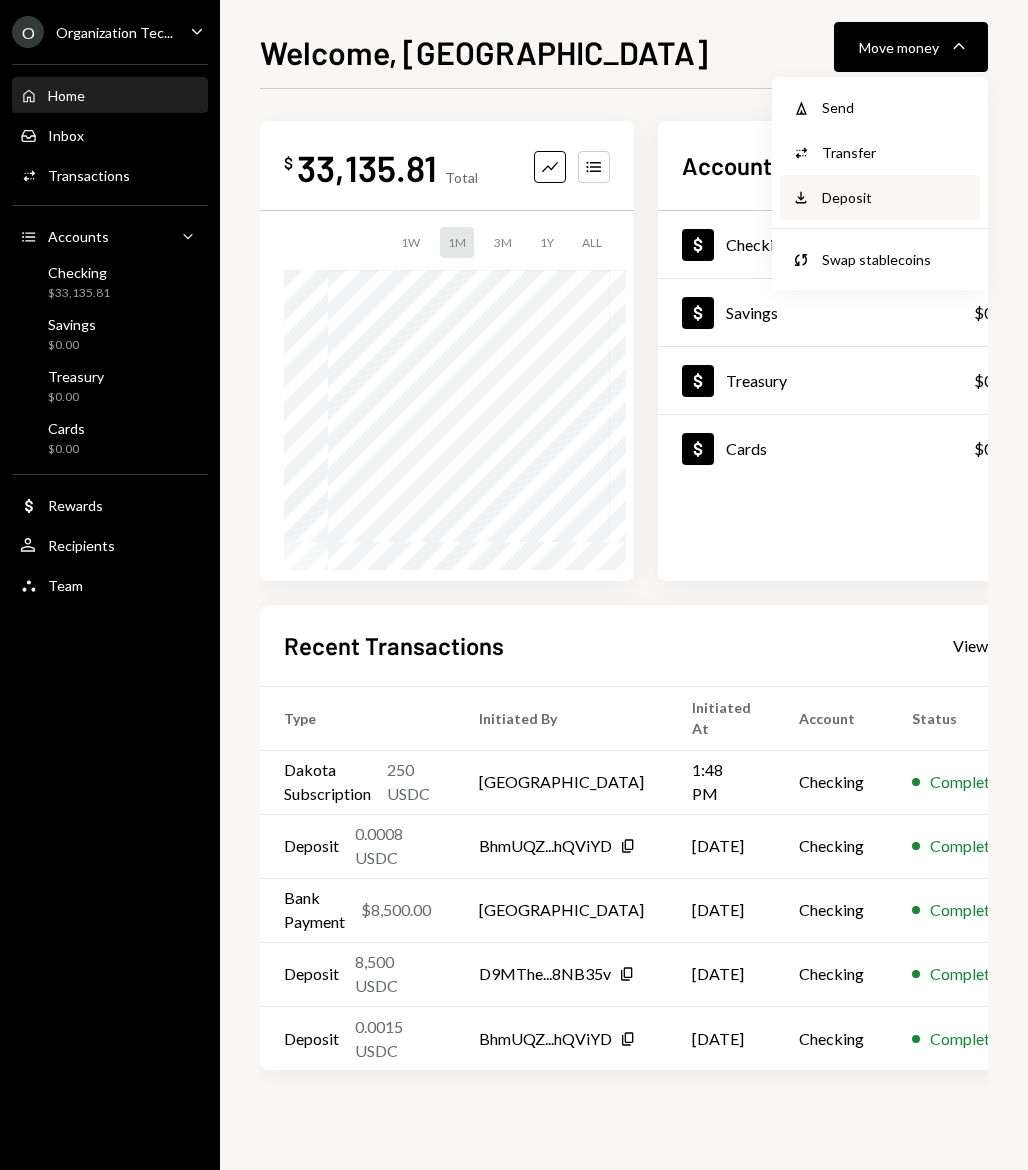click on "Deposit" at bounding box center (895, 197) 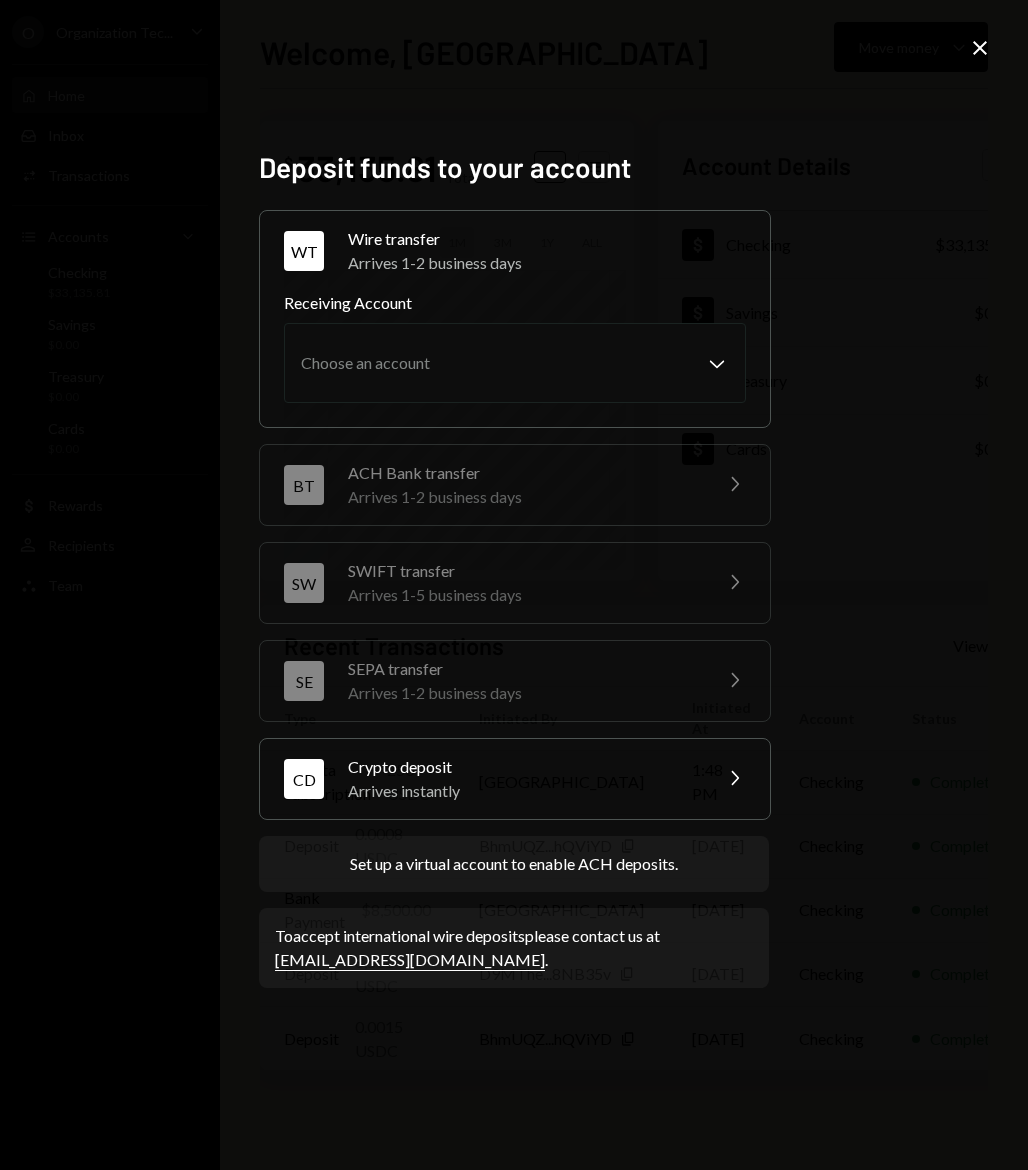 click on "Crypto deposit" at bounding box center [523, 767] 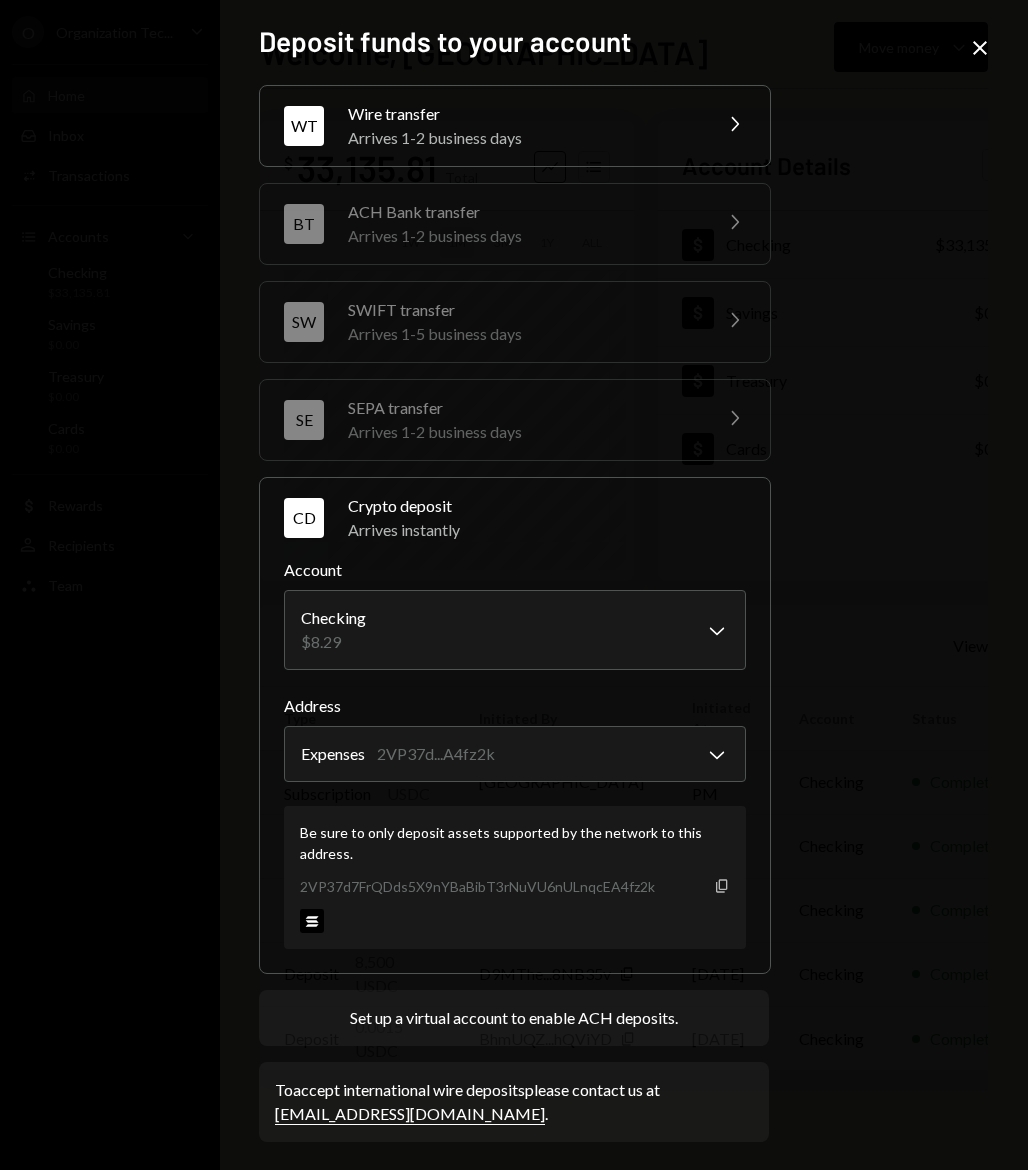 click on "Copy" 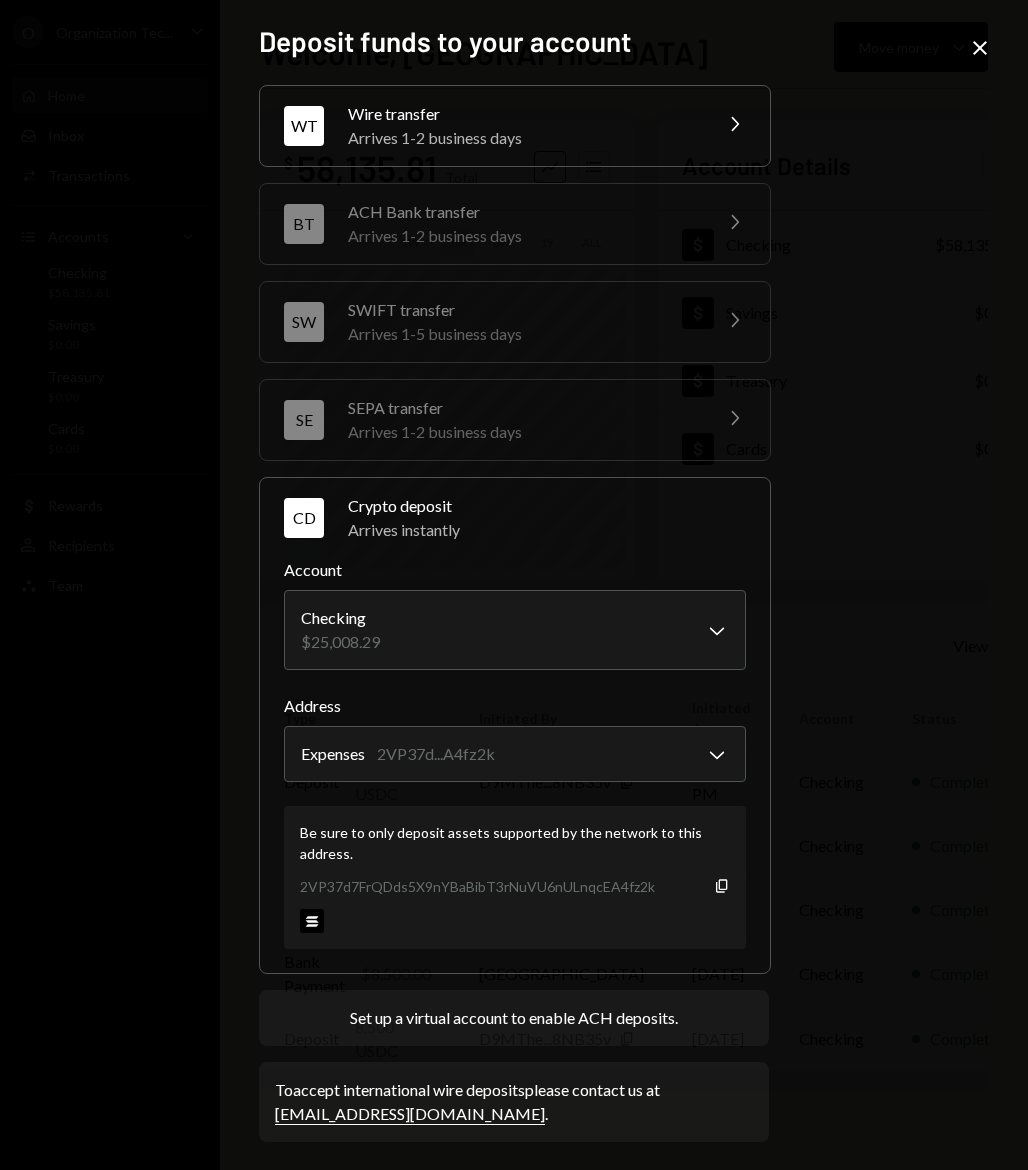 click on "Close" 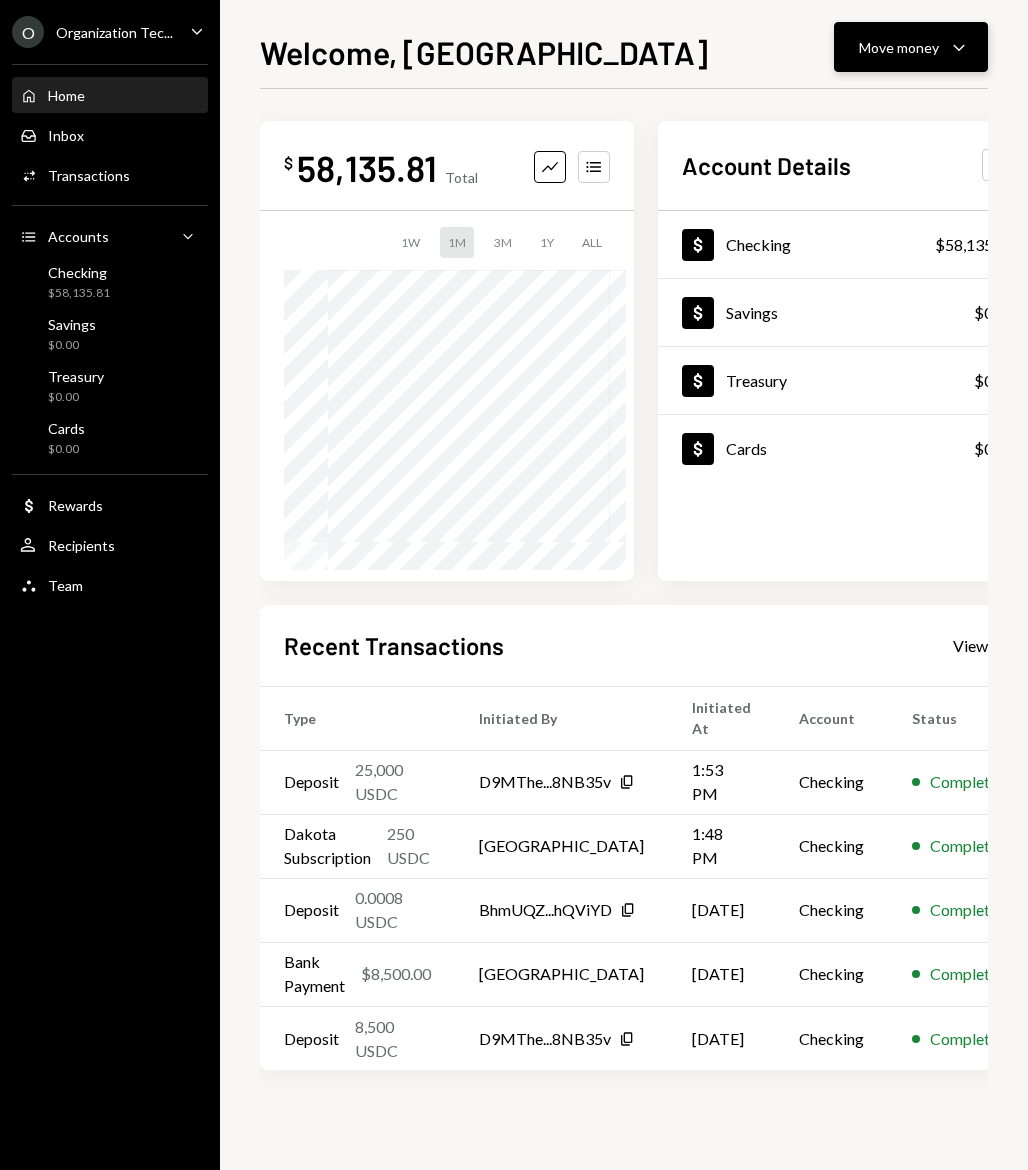 click on "Move money" at bounding box center (899, 47) 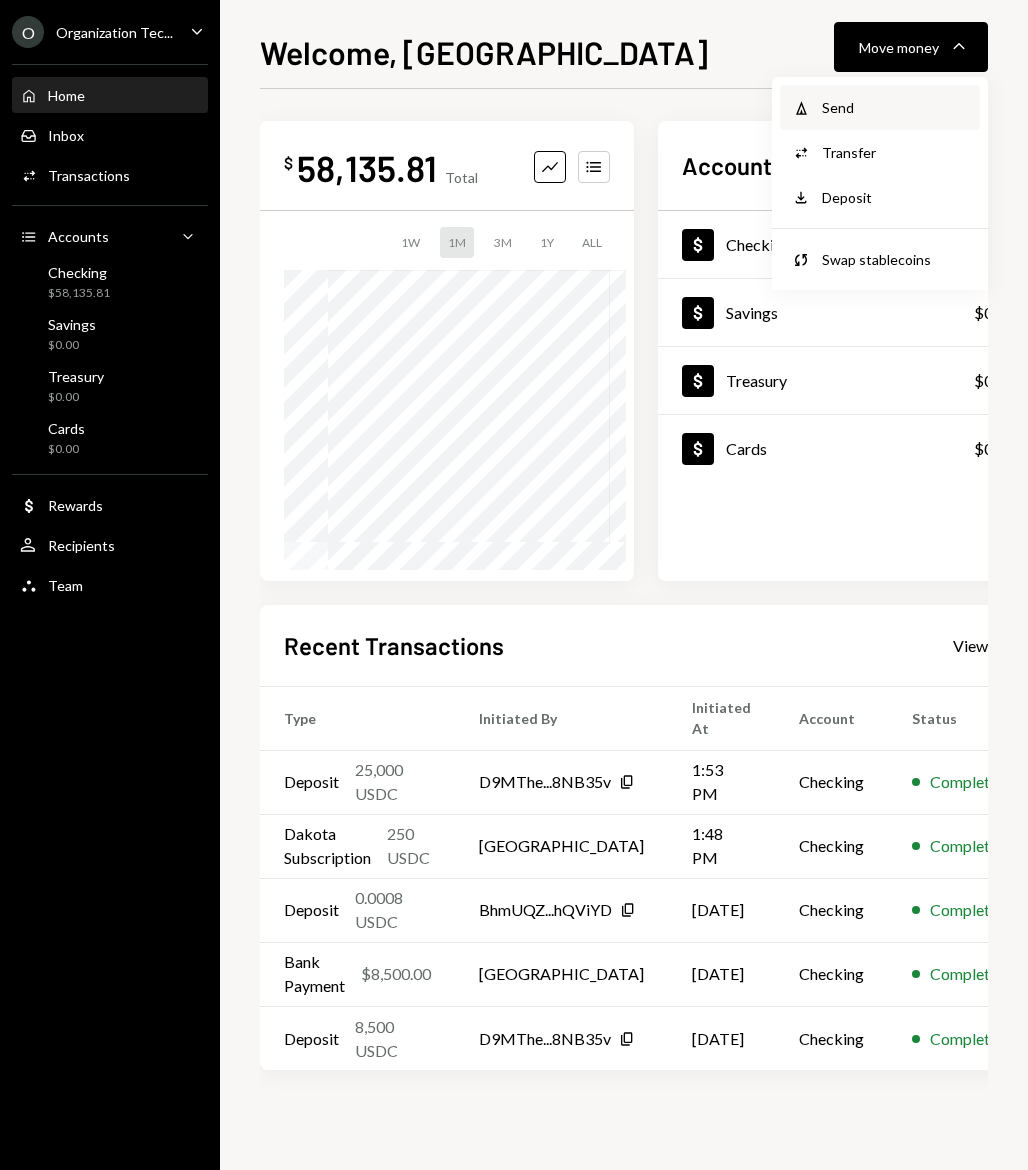 click on "Send" at bounding box center [895, 107] 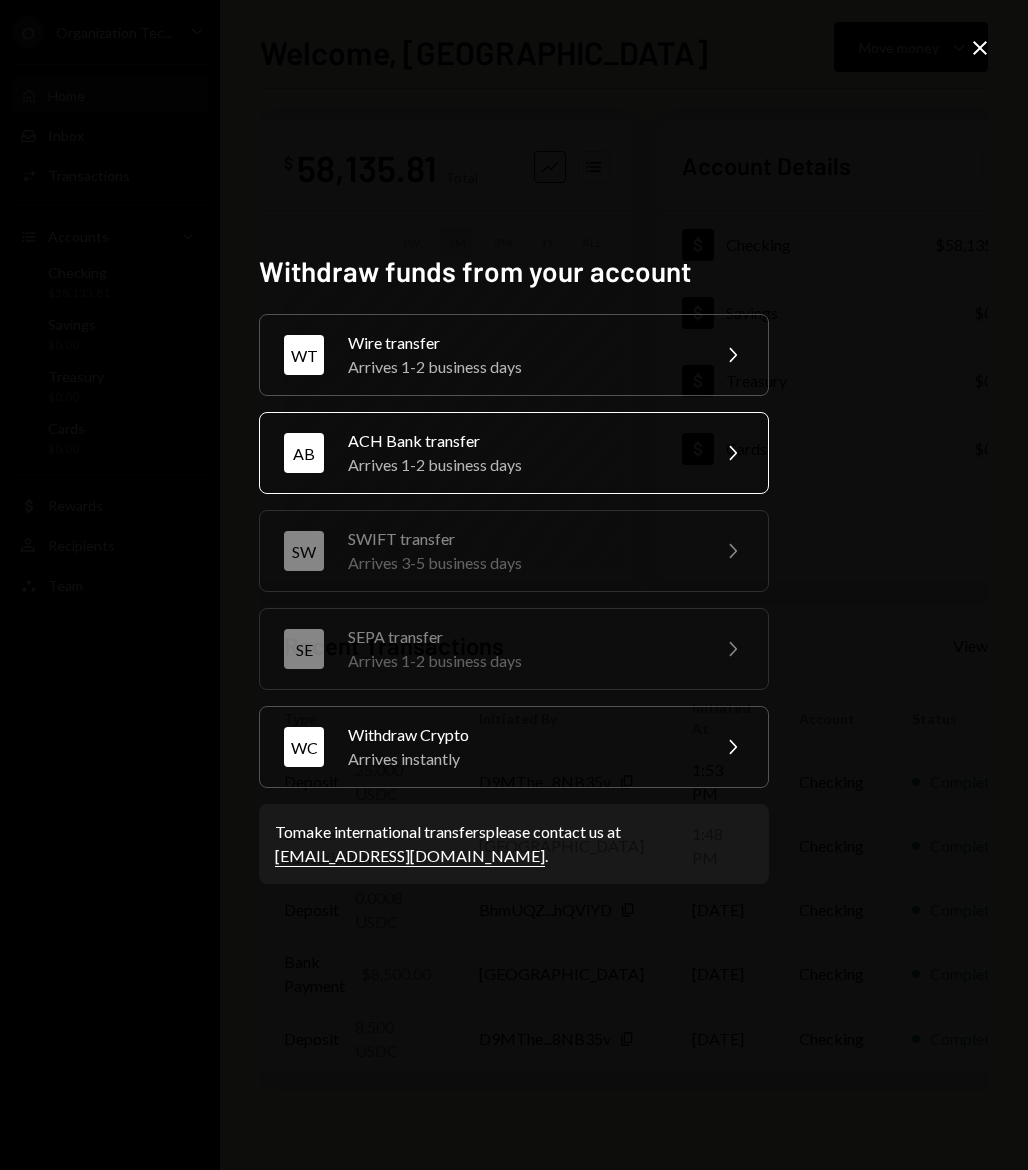 click on "ACH Bank transfer" at bounding box center [522, 441] 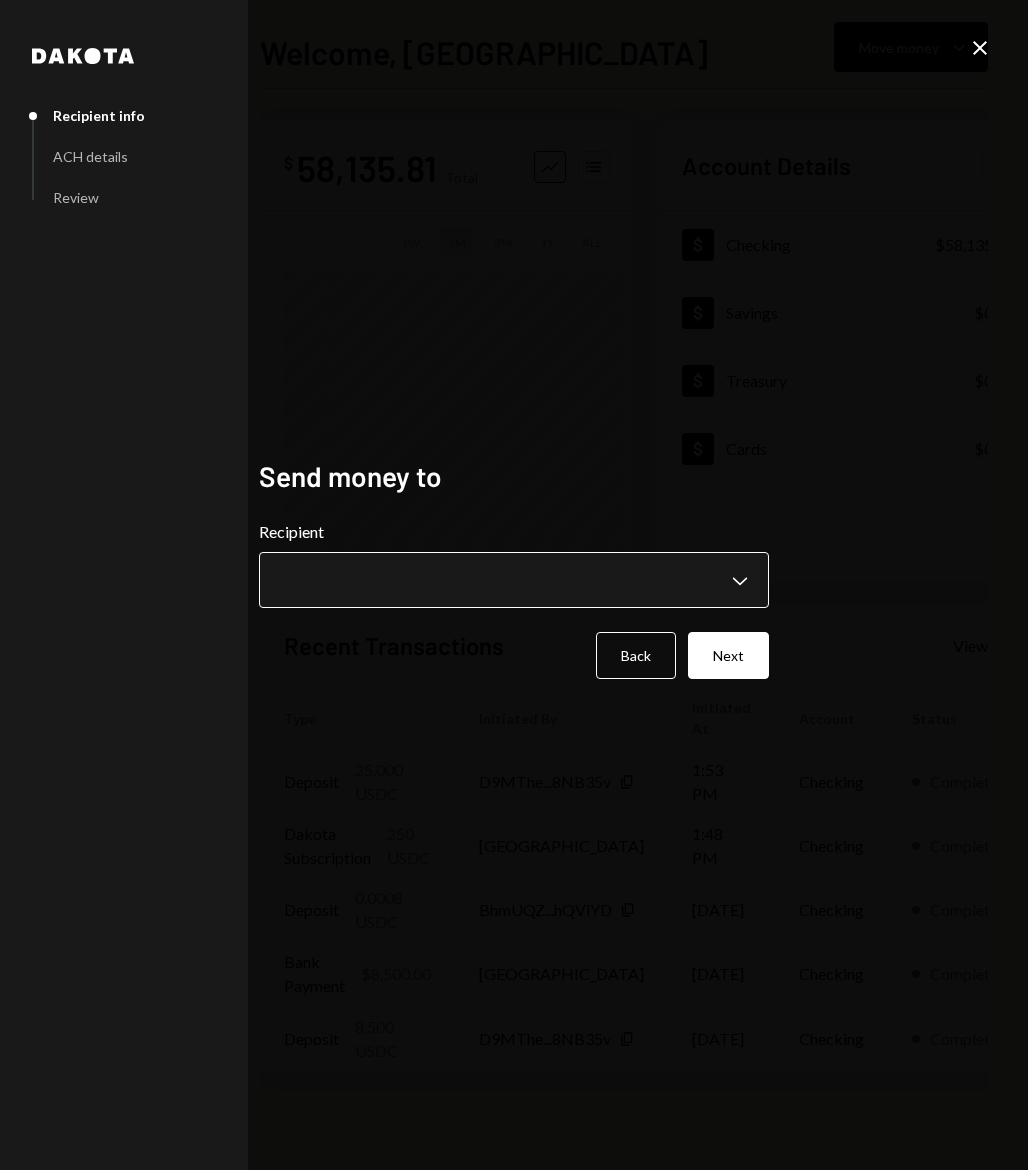 click on "**********" at bounding box center [514, 585] 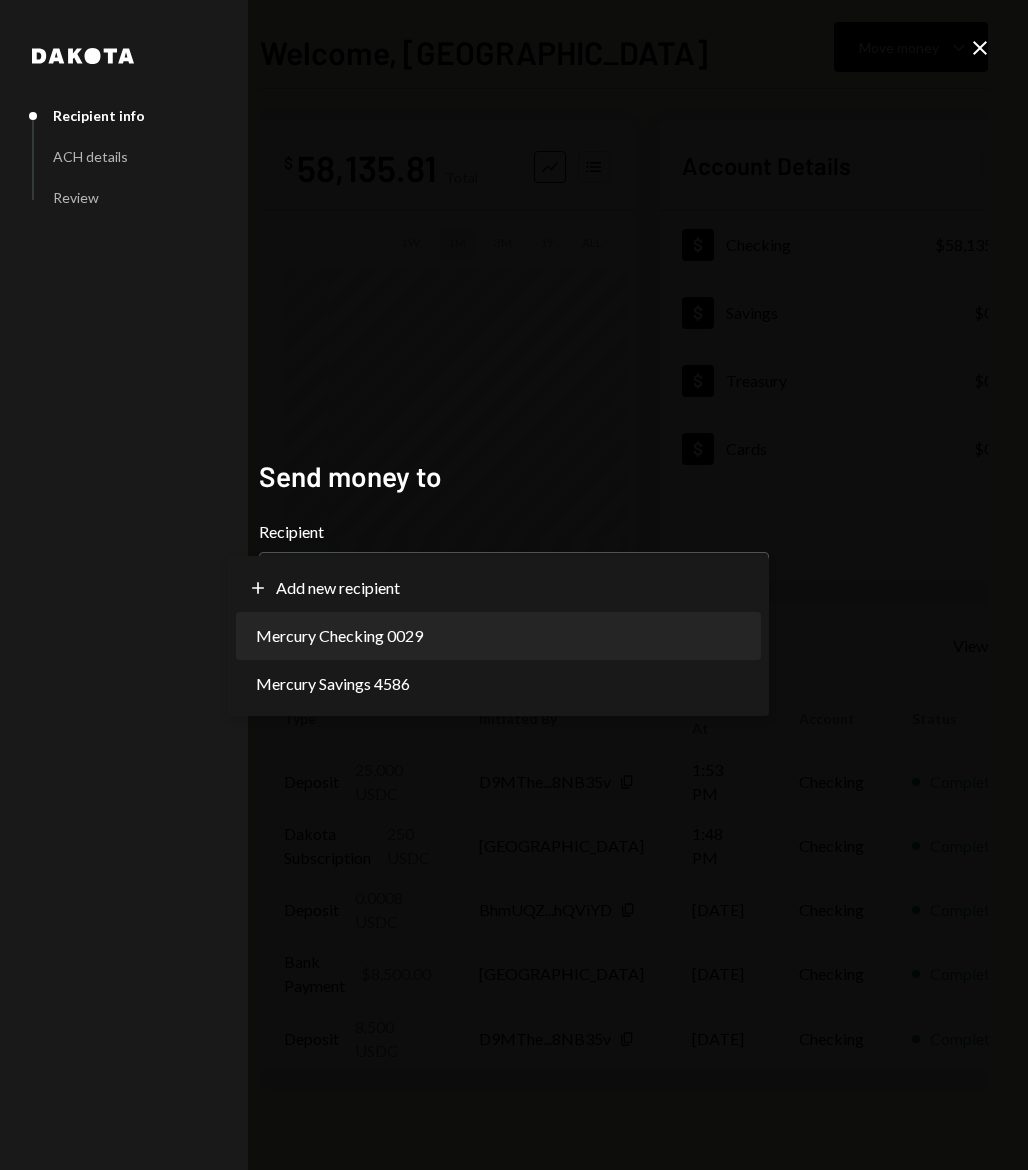 select on "**********" 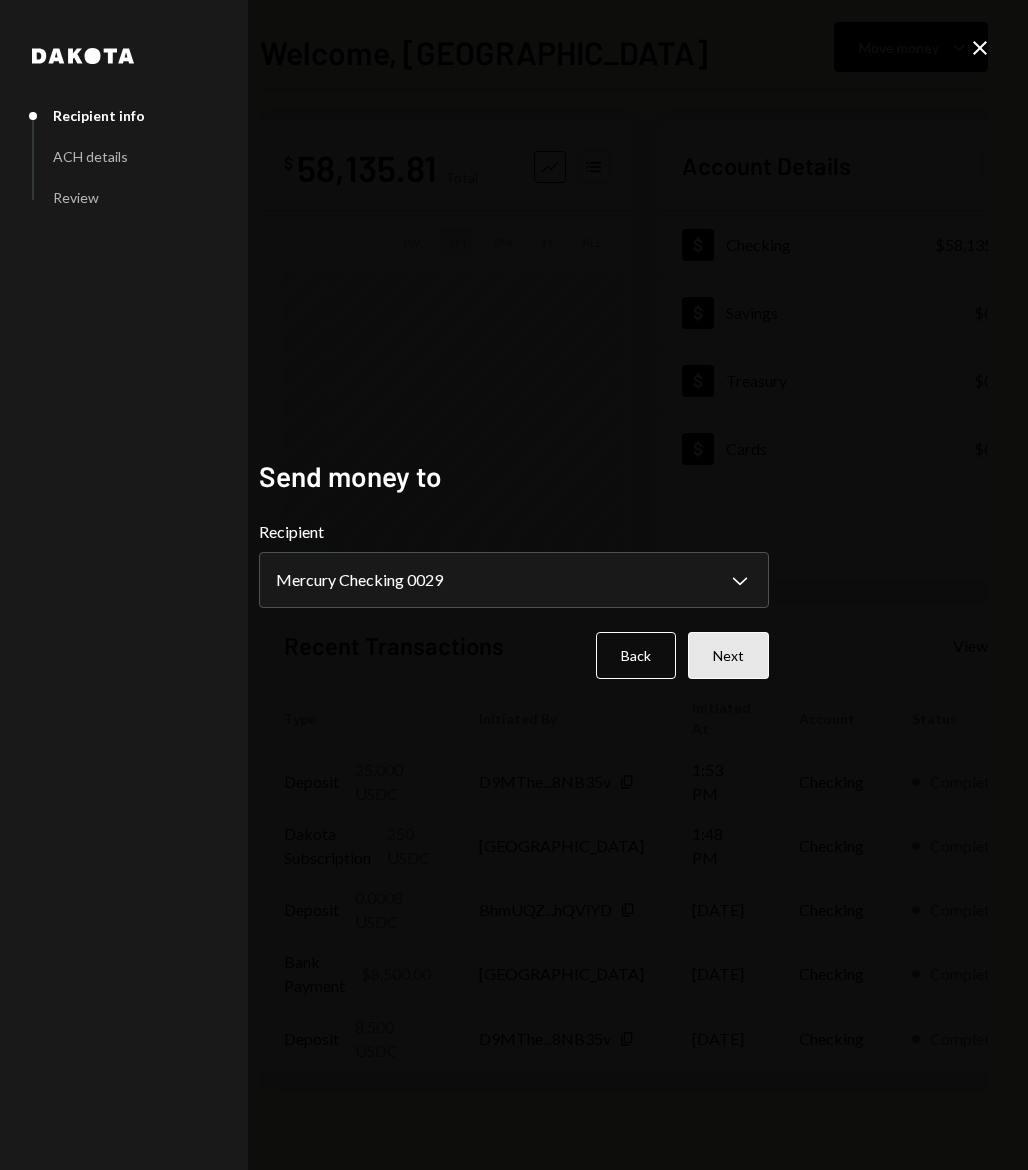 click on "Next" at bounding box center (728, 655) 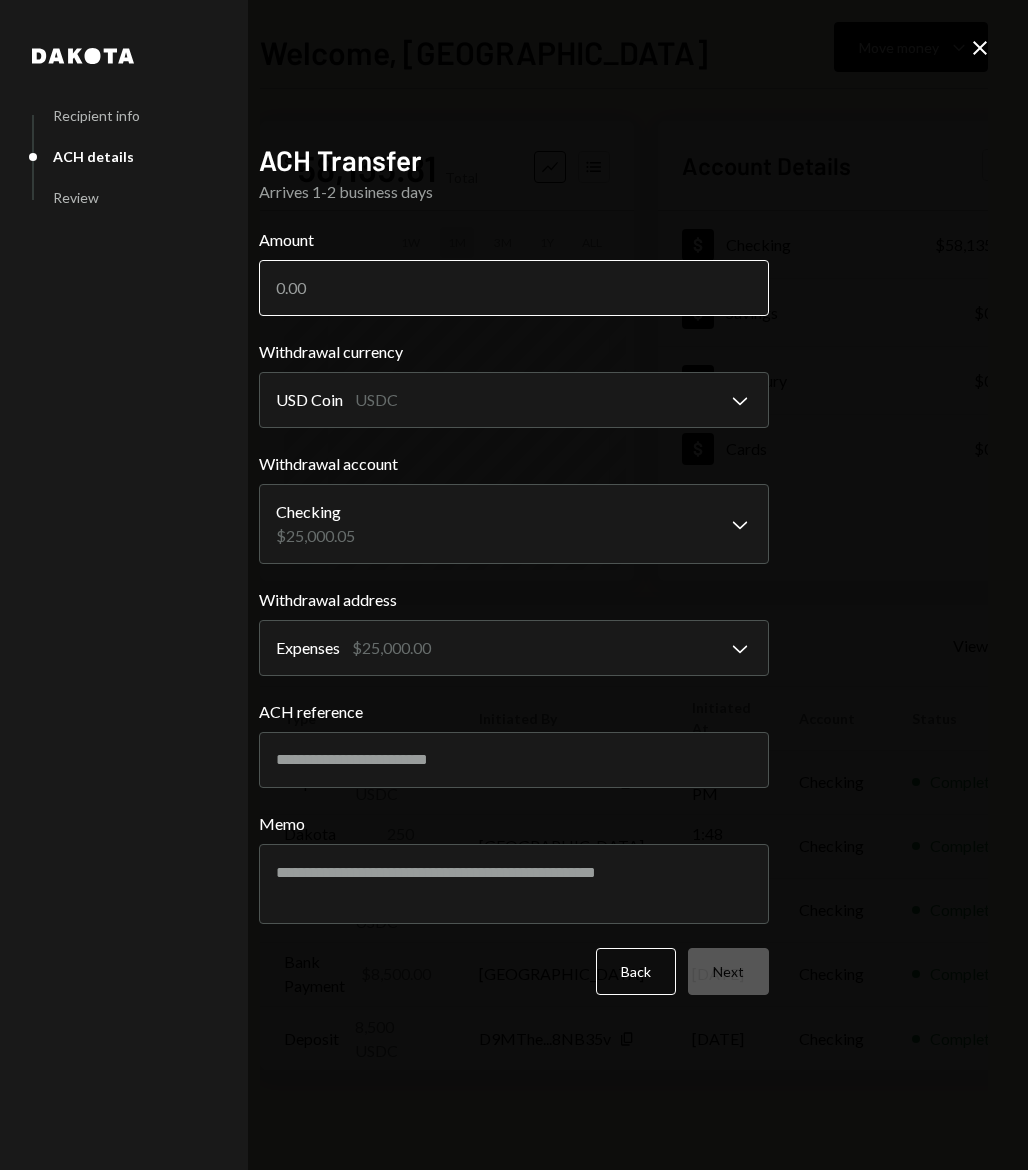 click on "Amount" at bounding box center [514, 288] 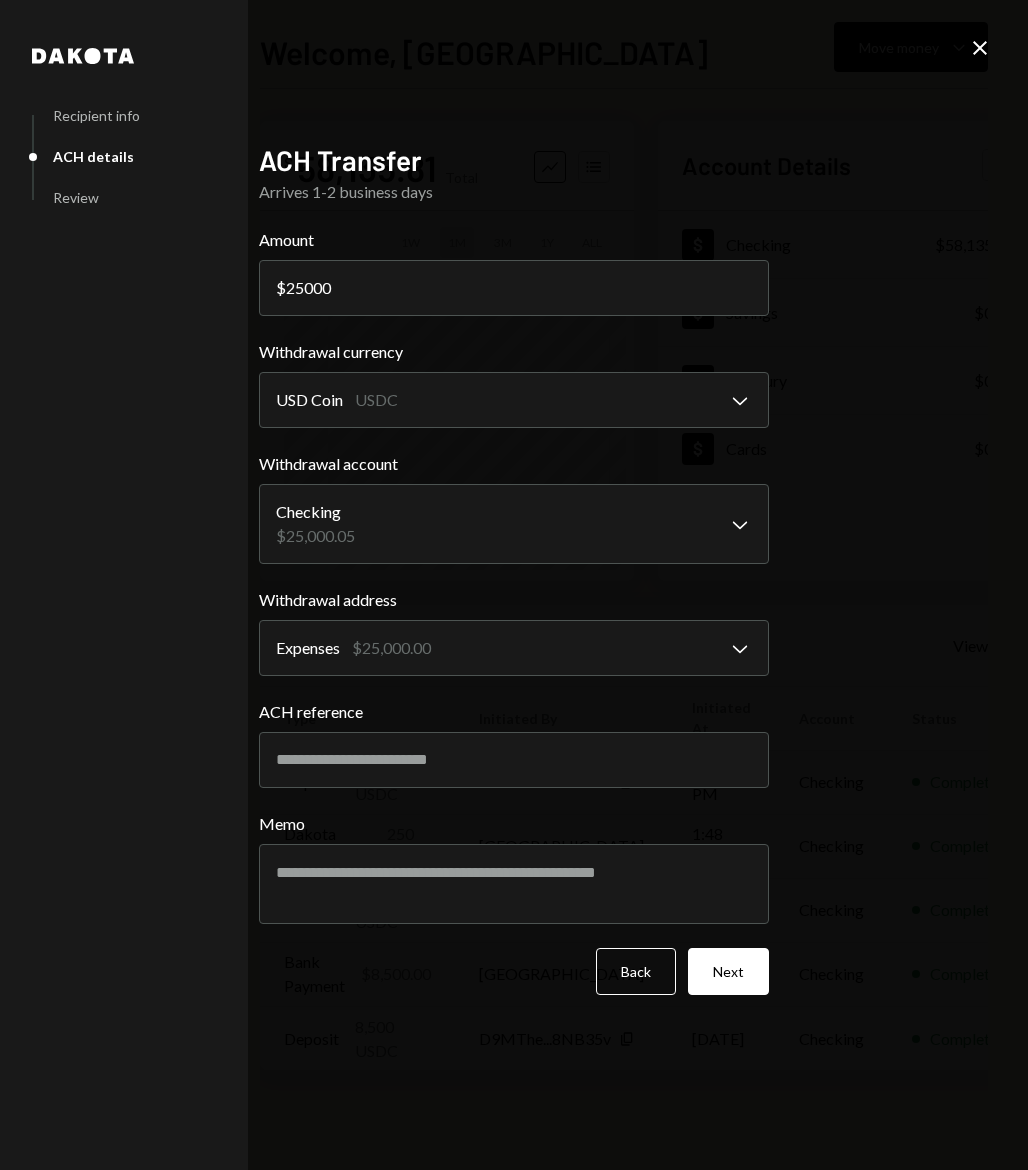 type on "25000" 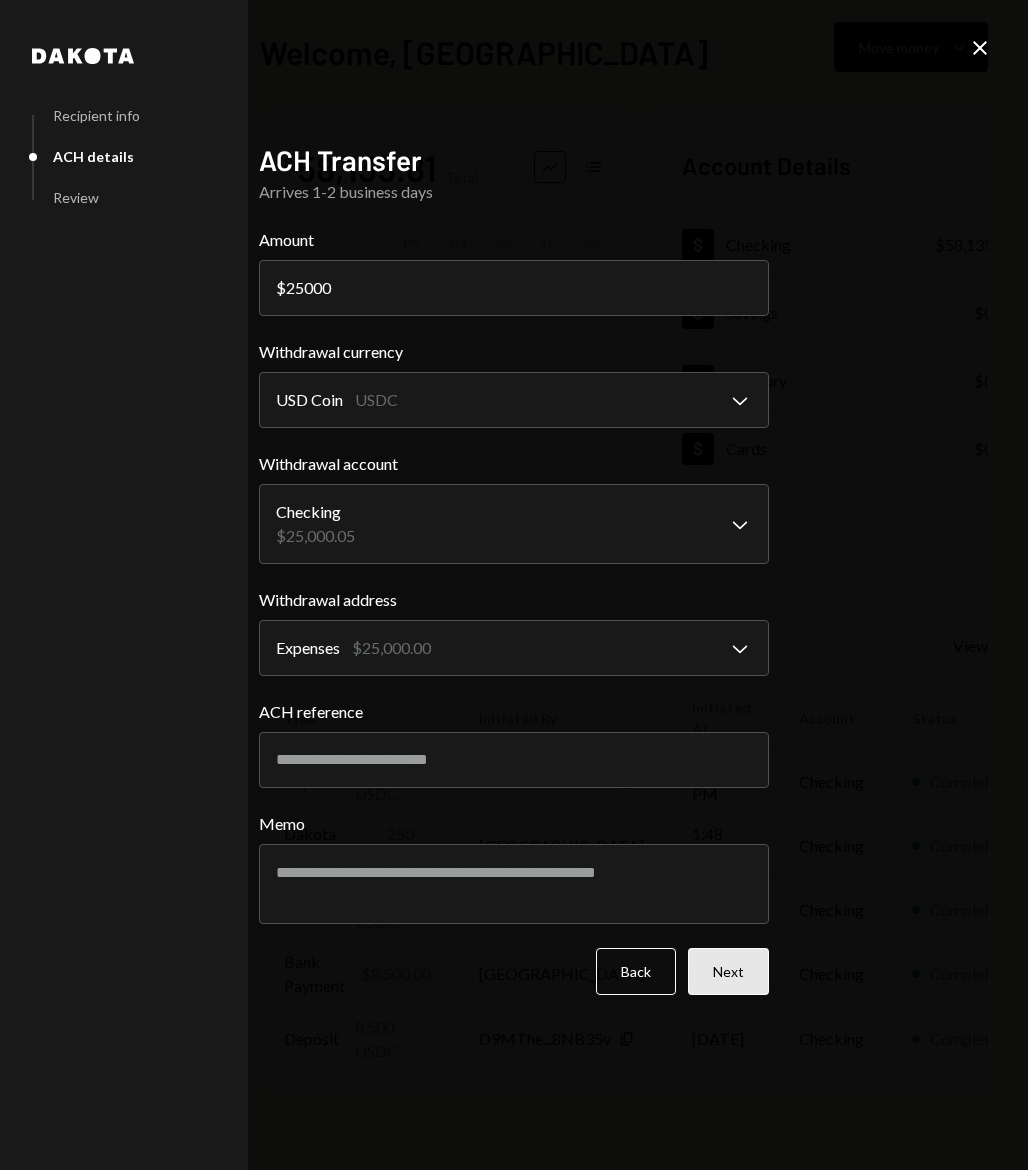 click on "Next" at bounding box center (728, 971) 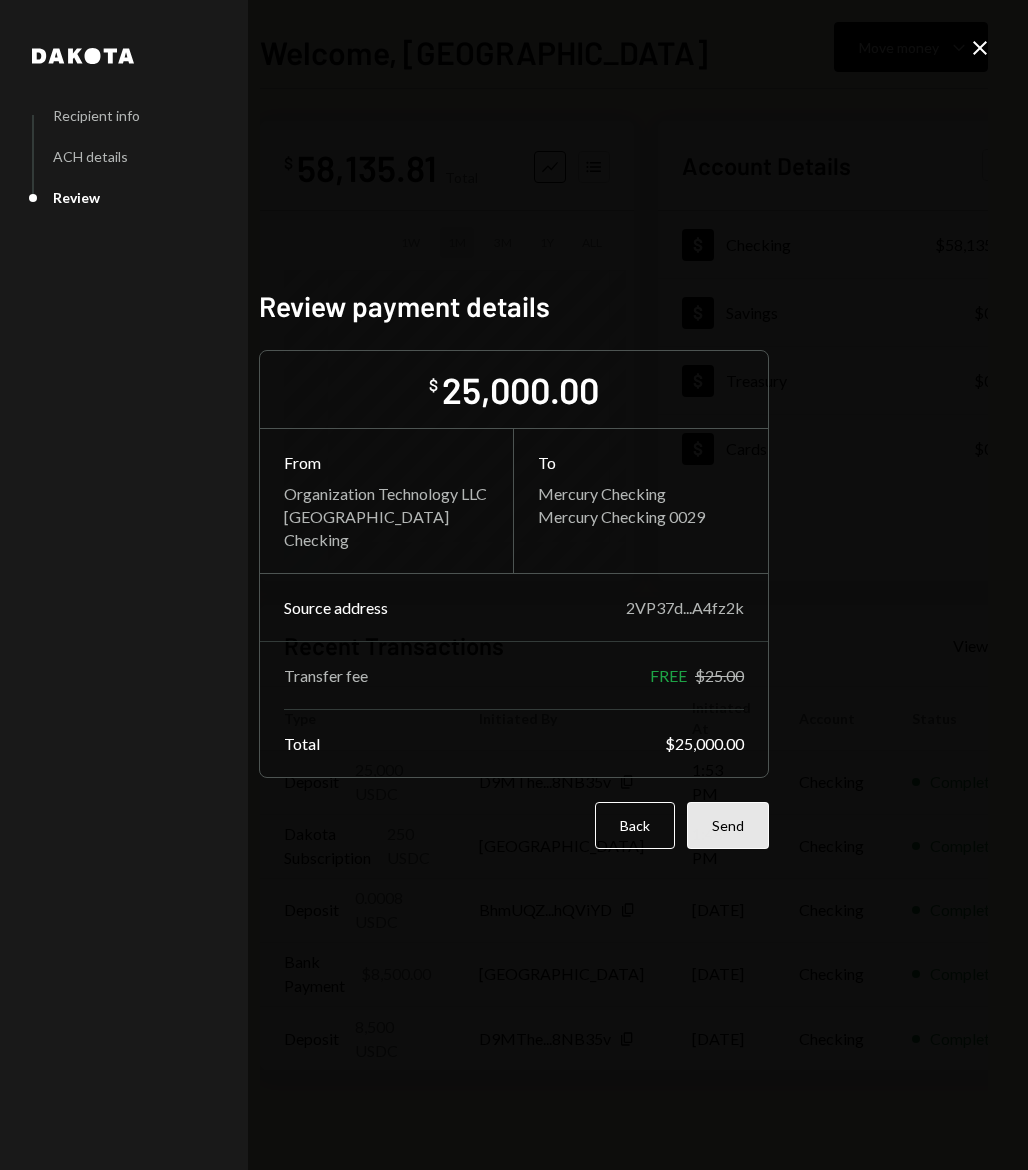 click on "Send" at bounding box center (728, 825) 